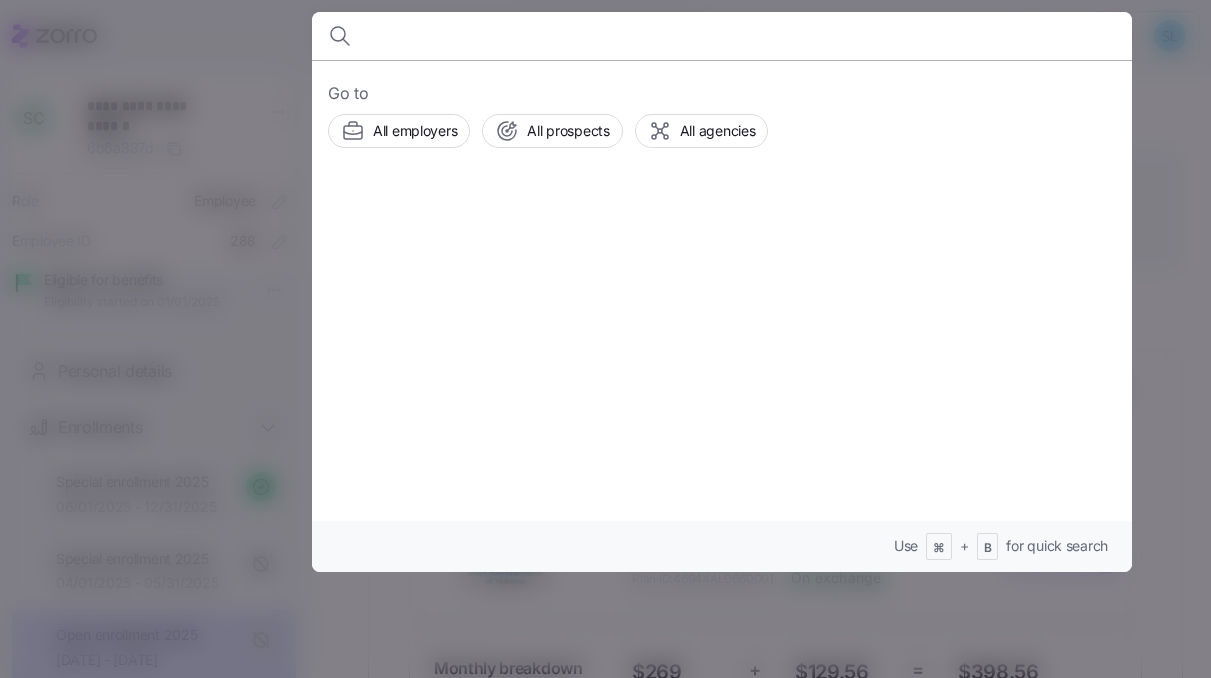 scroll, scrollTop: 0, scrollLeft: 0, axis: both 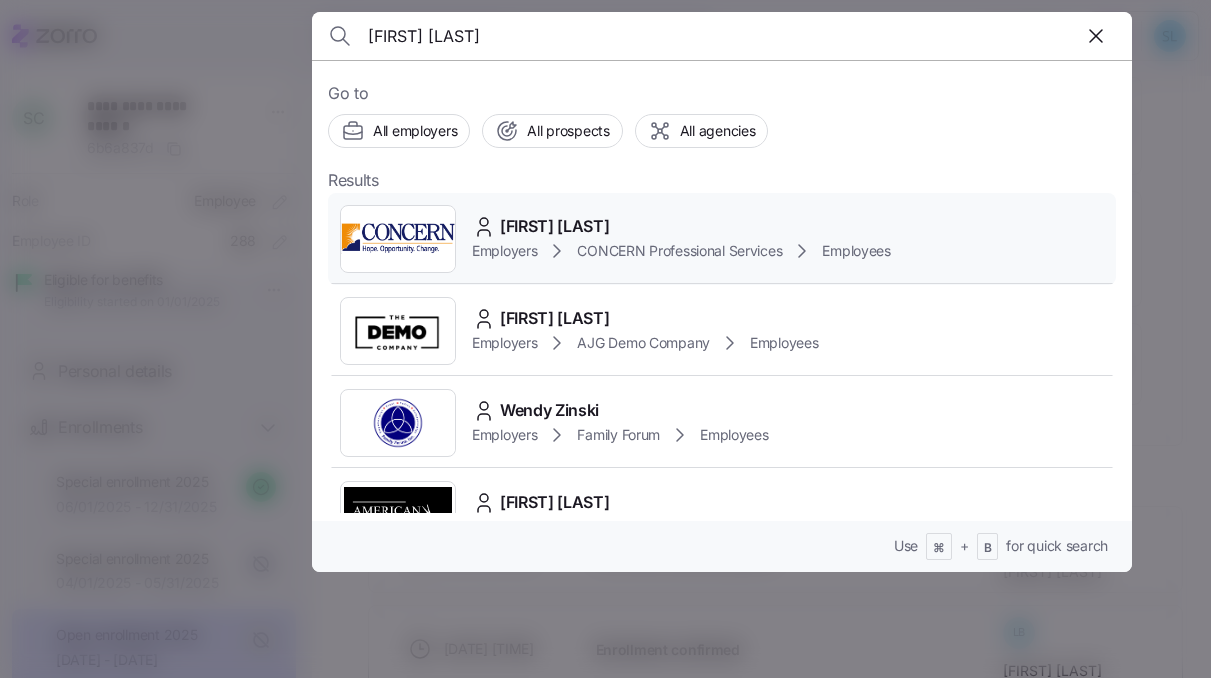 type on "wendy wait" 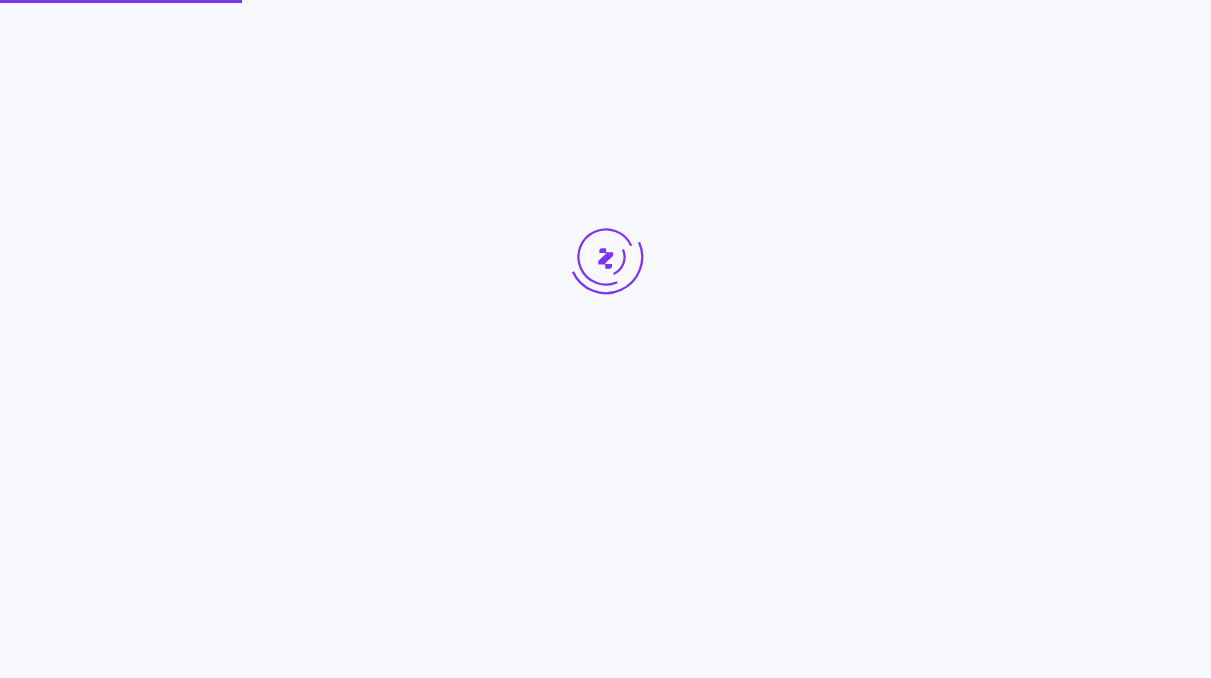 scroll, scrollTop: 0, scrollLeft: 0, axis: both 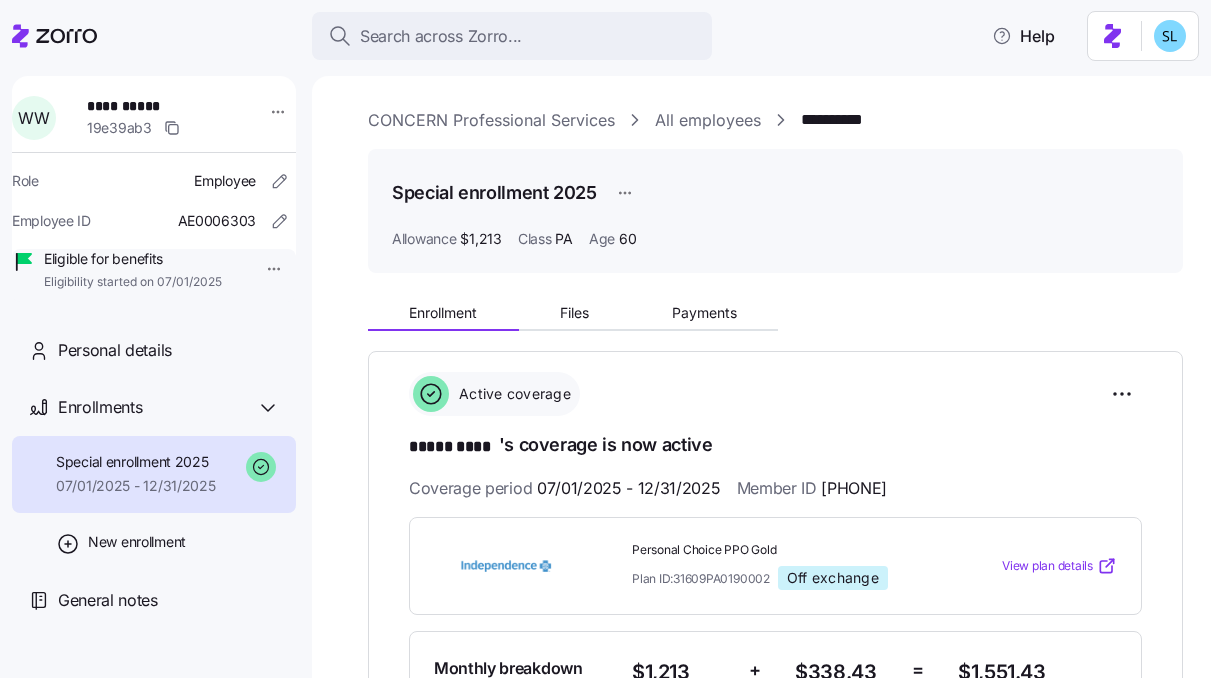click on "[PHONE]" at bounding box center (854, 488) 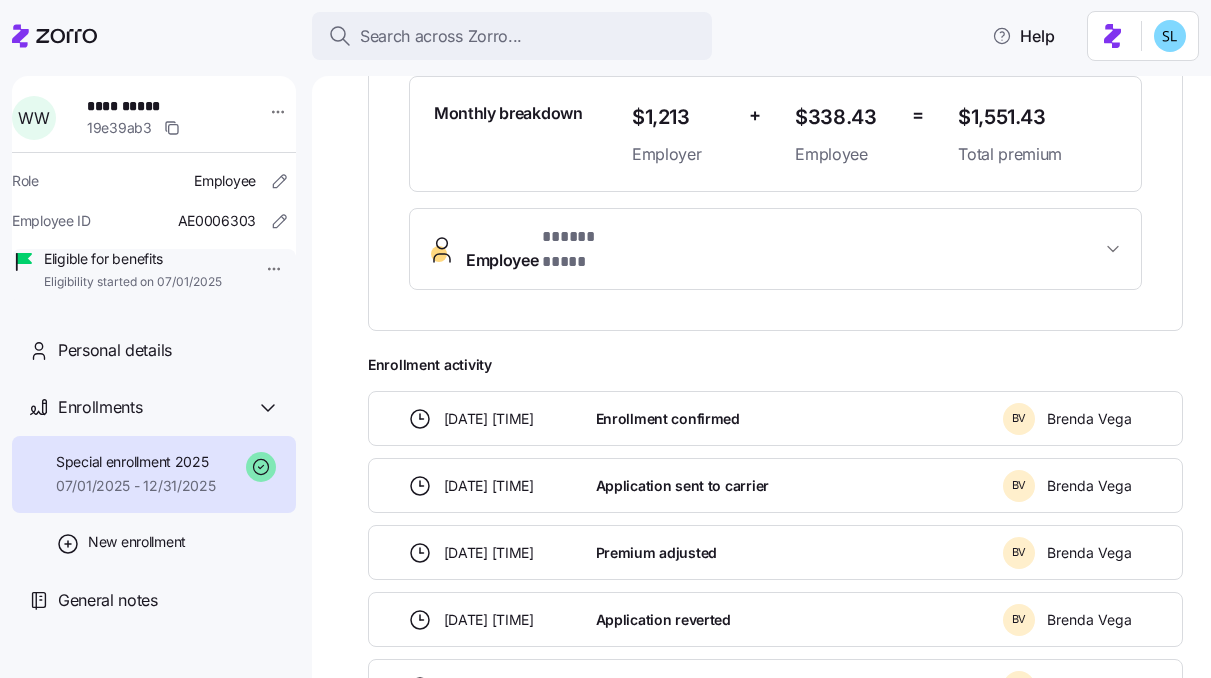 scroll, scrollTop: 569, scrollLeft: 0, axis: vertical 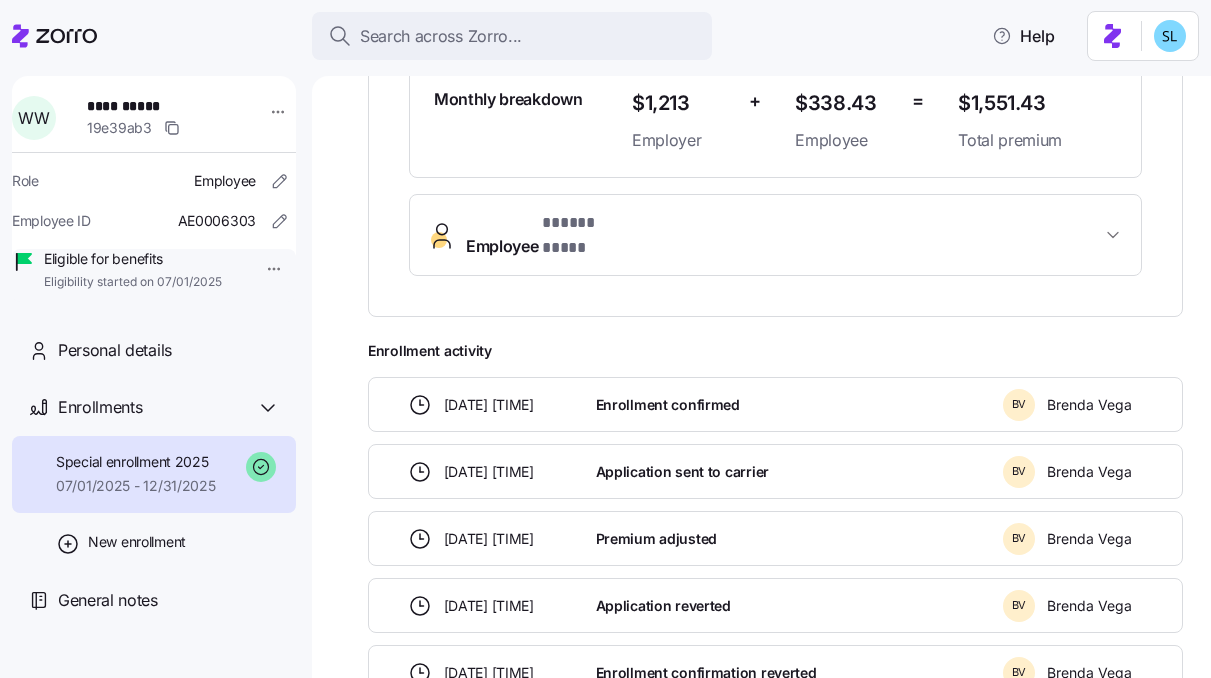 click on "Employee * *****   **** *" at bounding box center (775, 235) 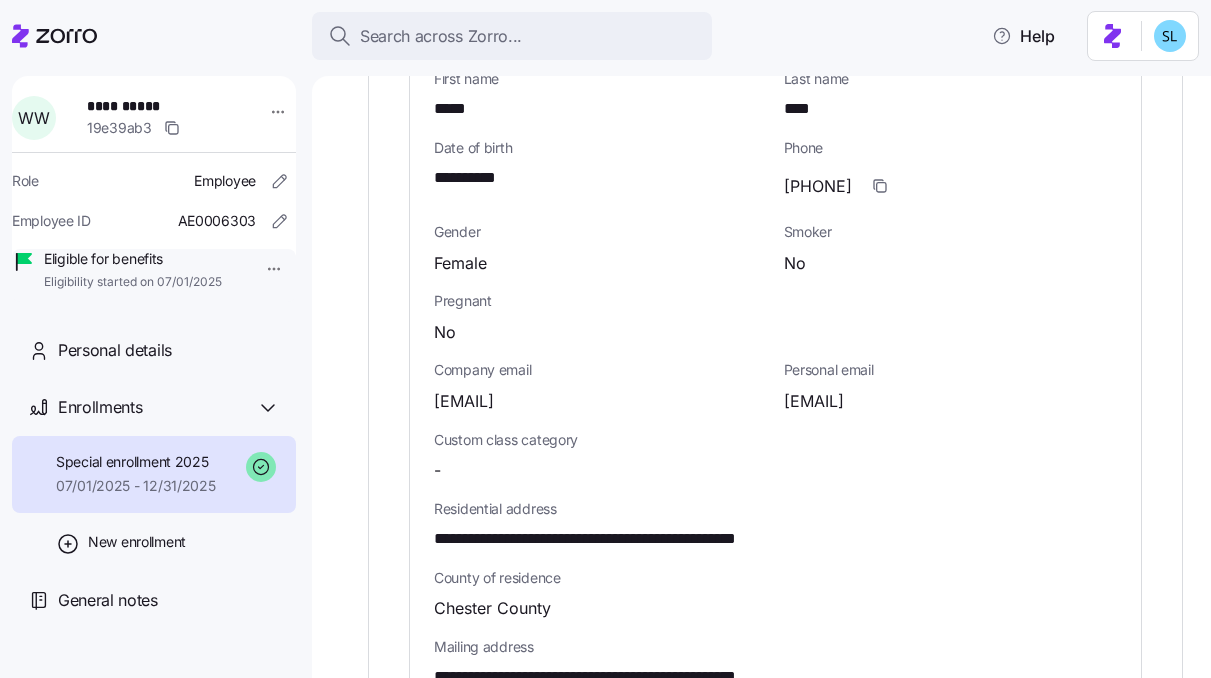 scroll, scrollTop: 832, scrollLeft: 0, axis: vertical 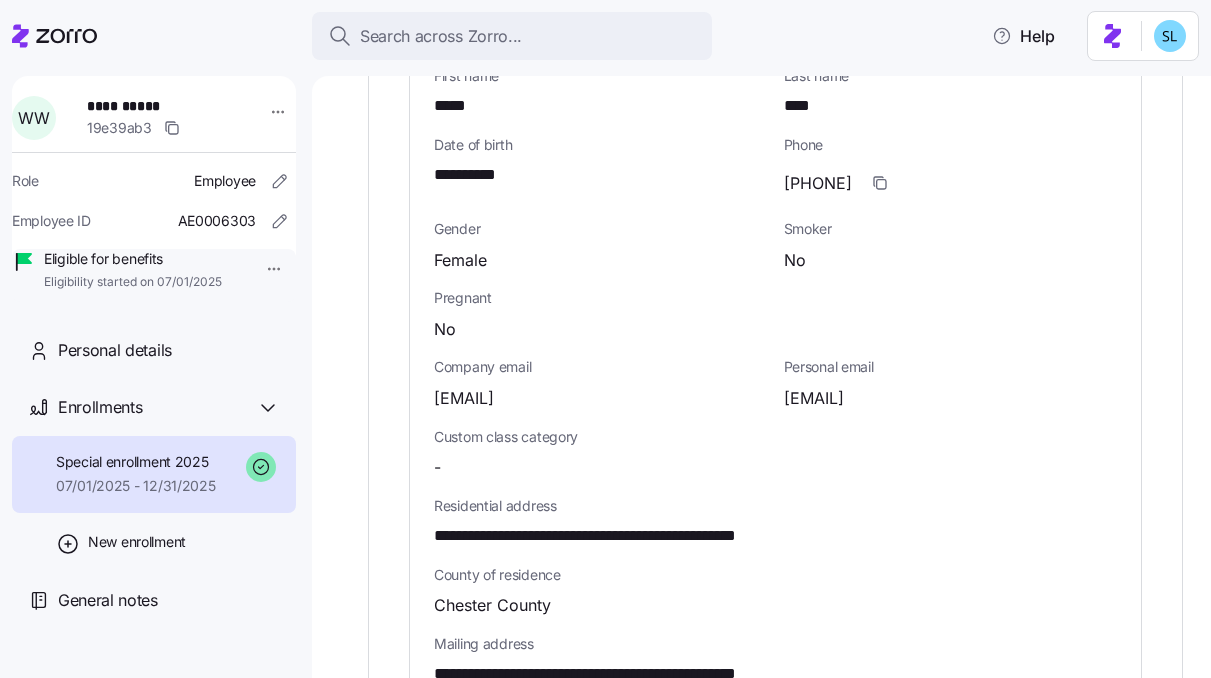 click on "**********" at bounding box center (642, 536) 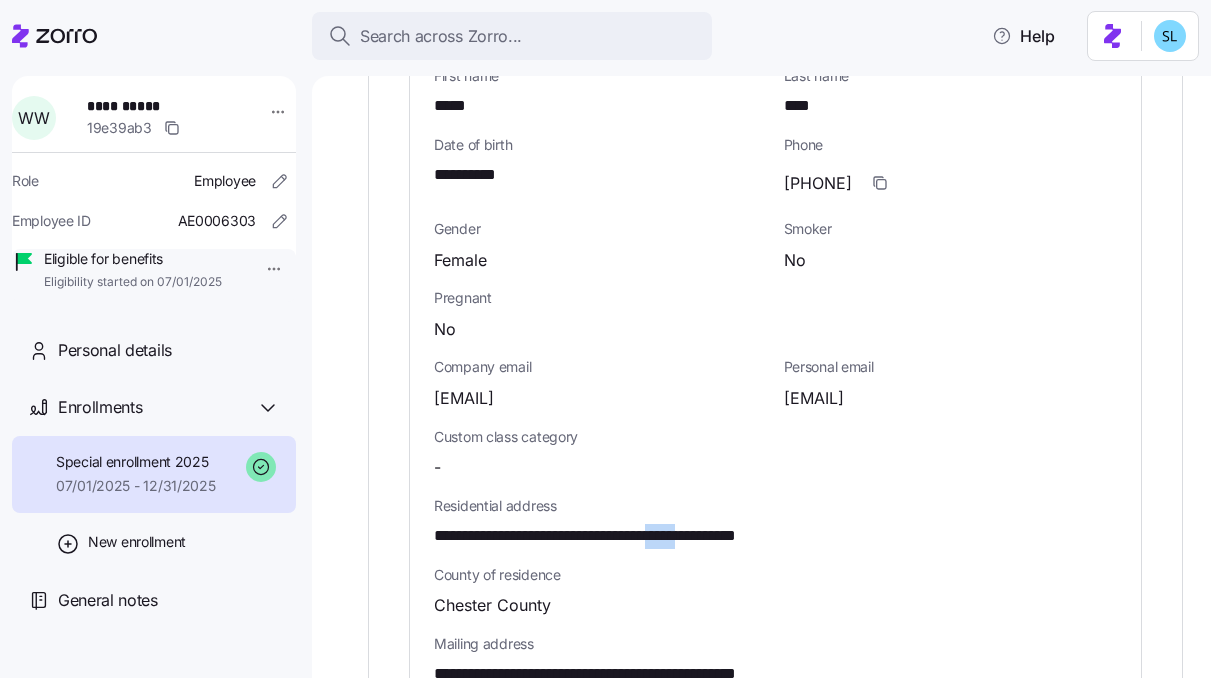 click on "**********" at bounding box center [642, 536] 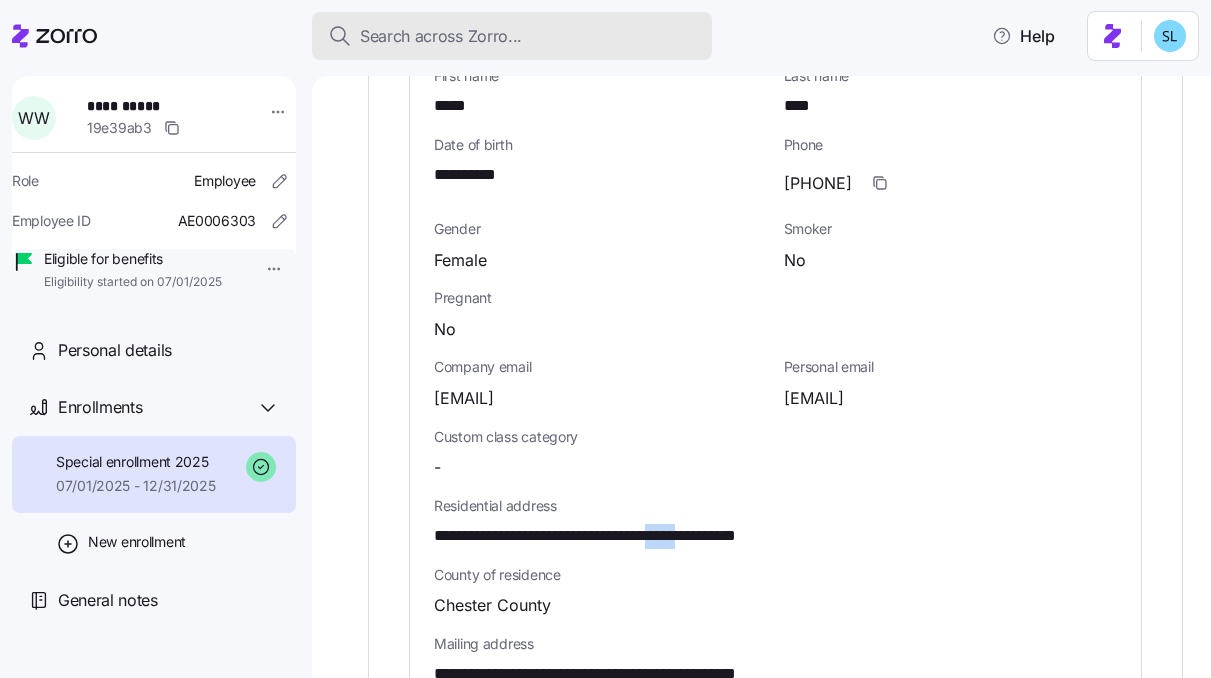 click on "Search across Zorro..." at bounding box center (512, 36) 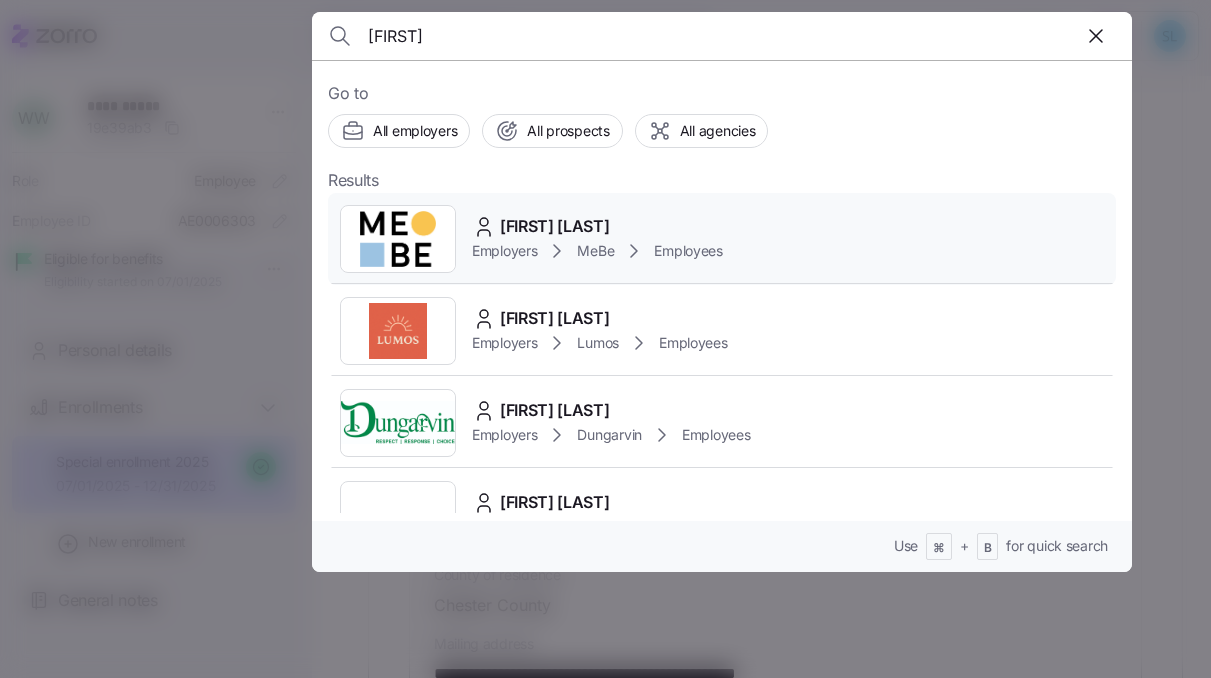 type on "[FIRST]" 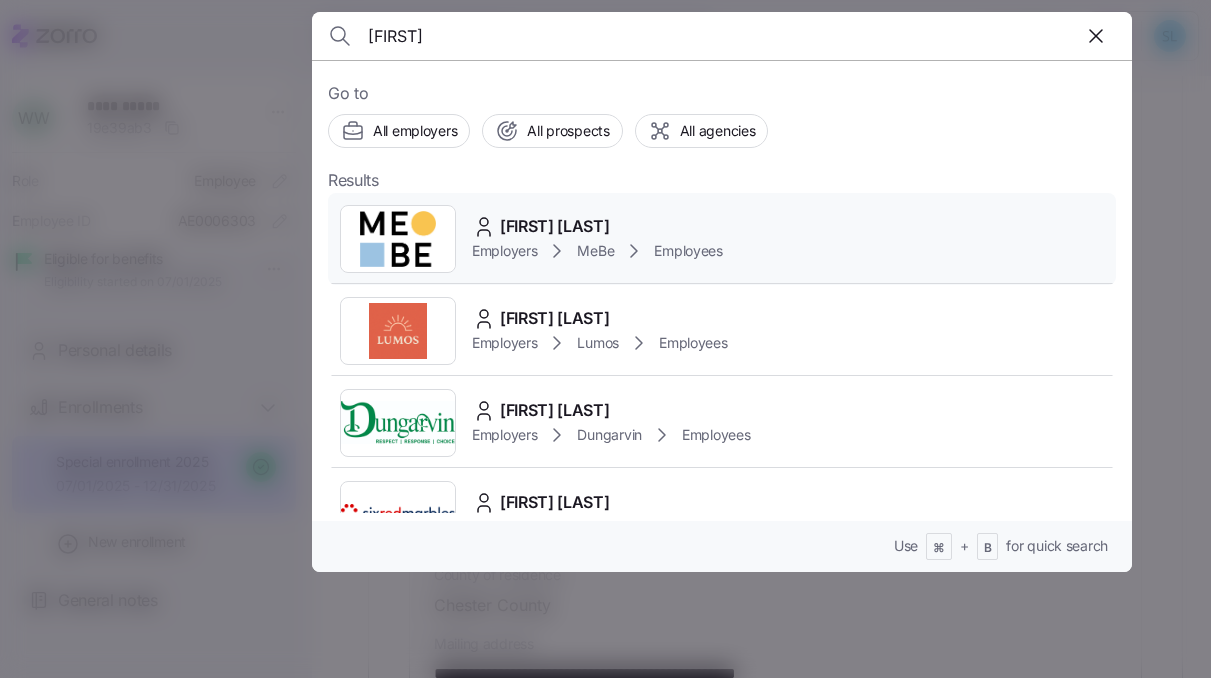 click on "[FIRST] [LAST]" at bounding box center (597, 226) 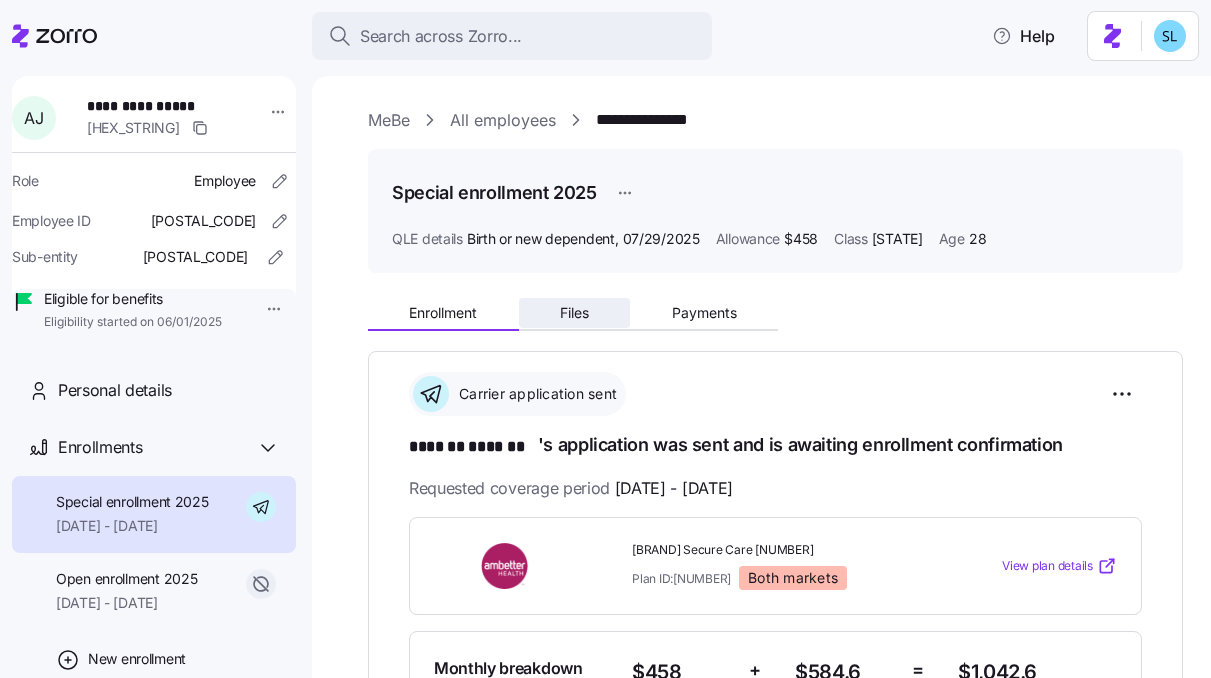 click on "Files" at bounding box center (575, 313) 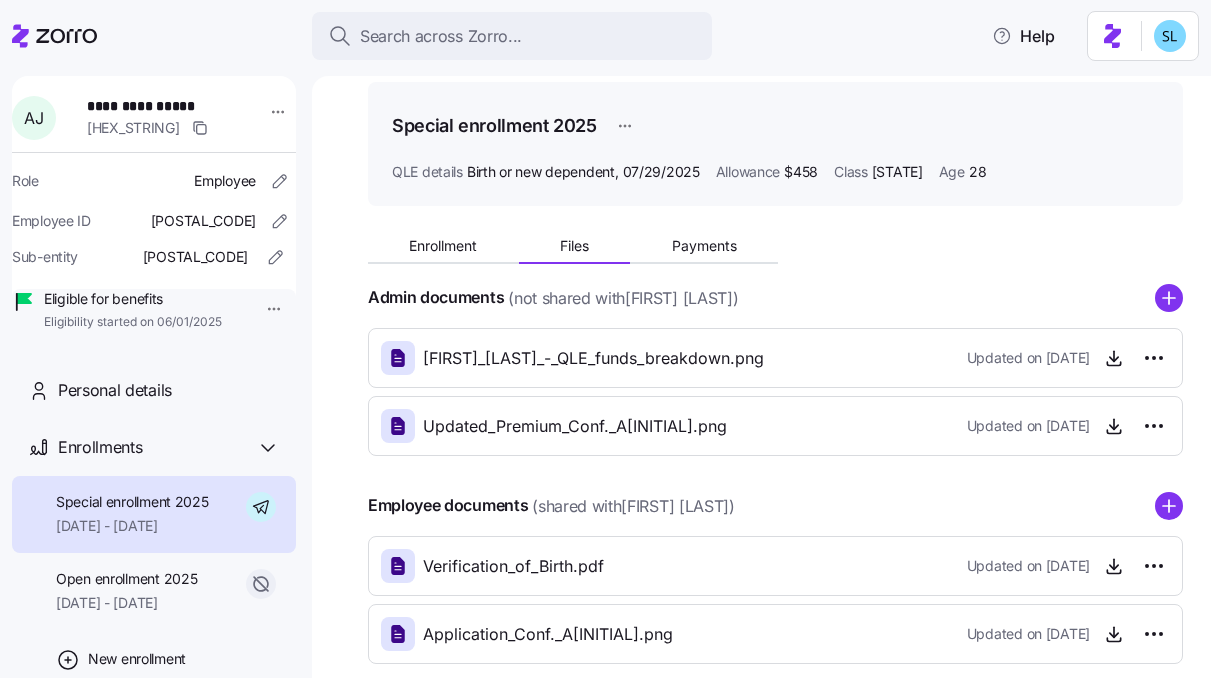 scroll, scrollTop: 148, scrollLeft: 0, axis: vertical 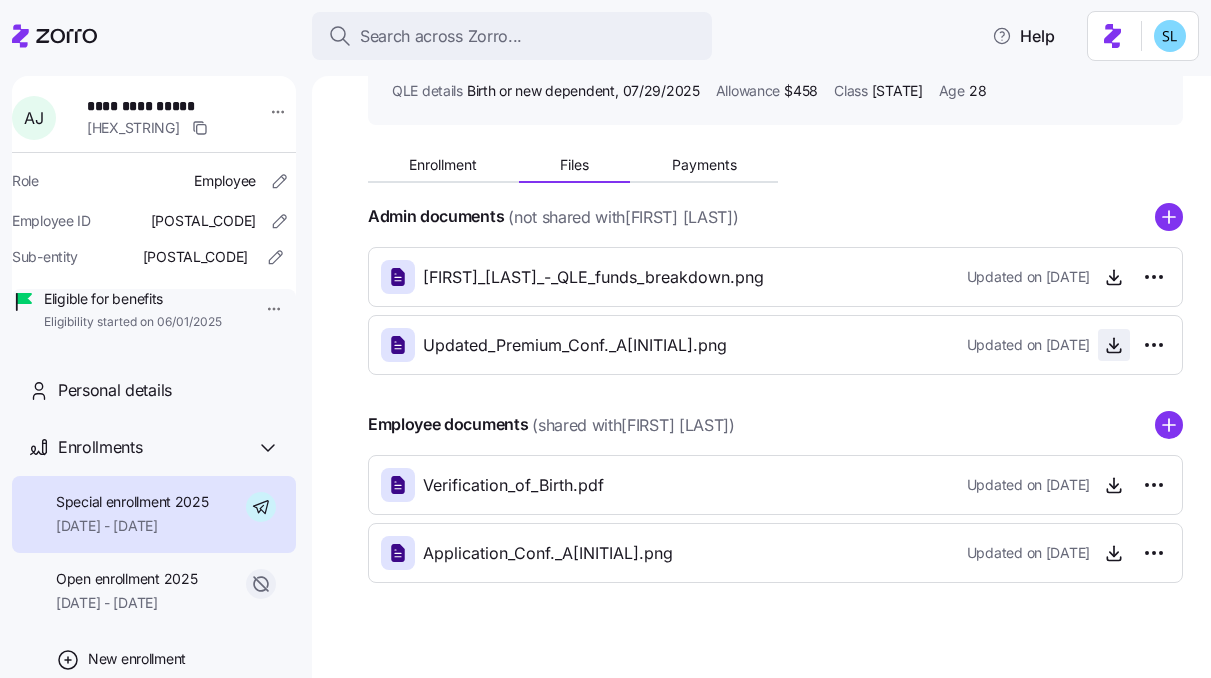 click 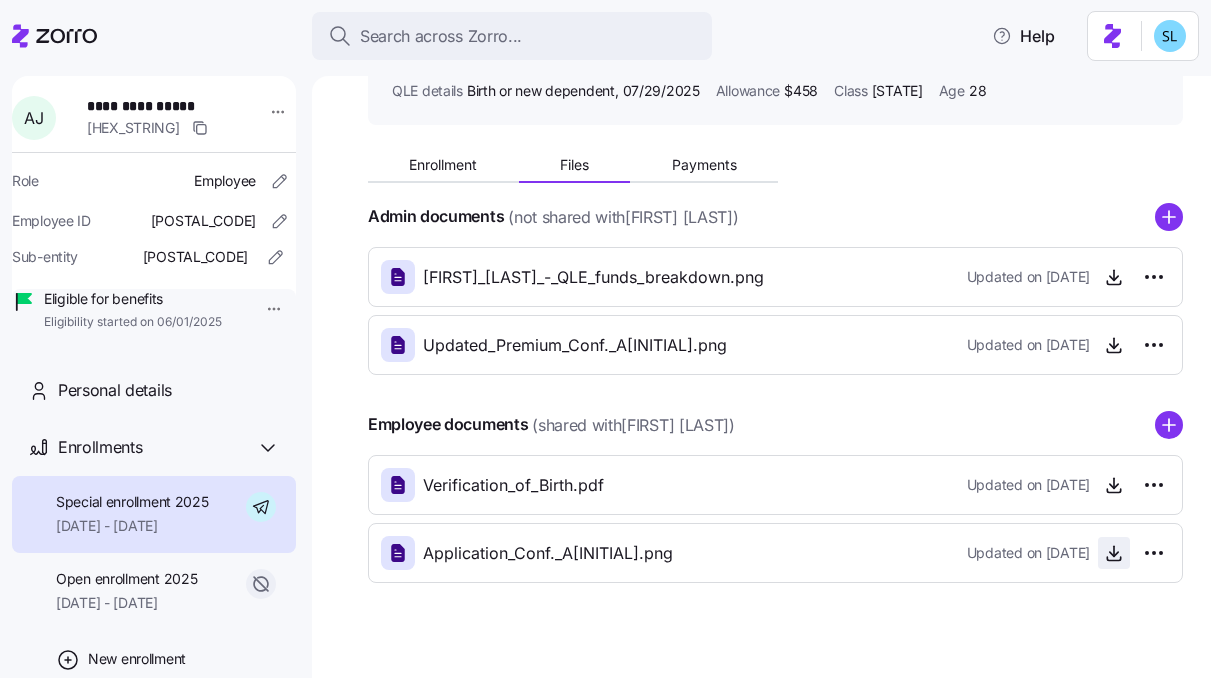 click 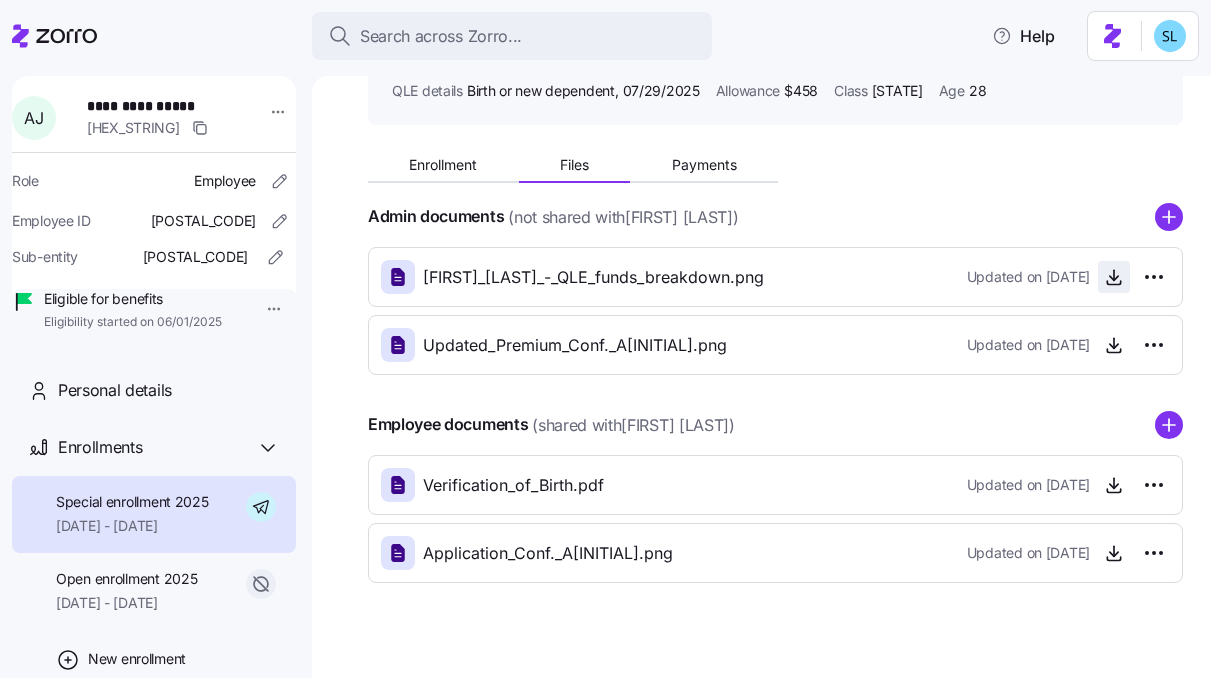 click 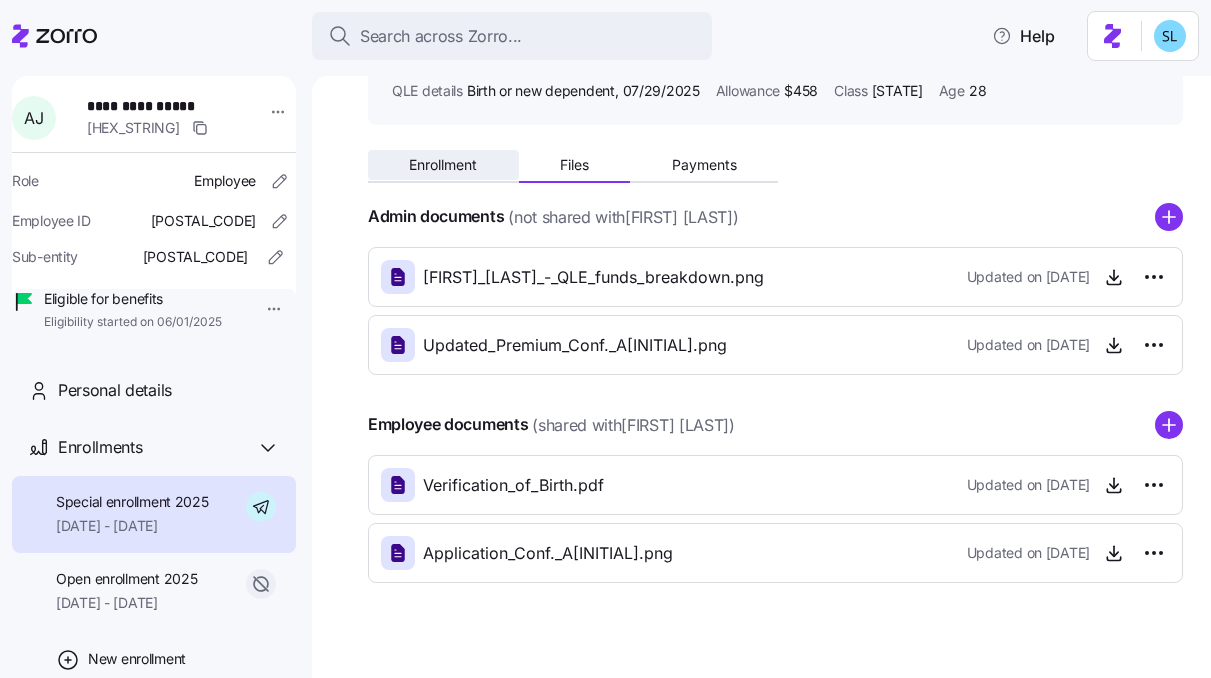 click on "Enrollment" at bounding box center [443, 165] 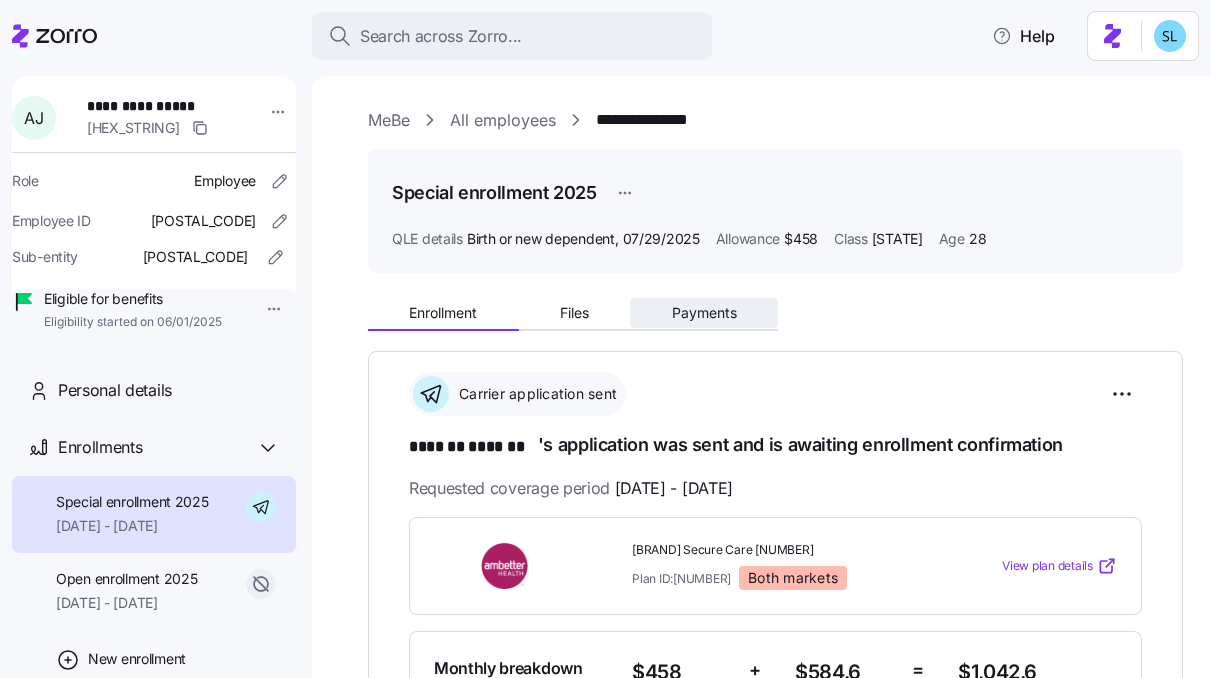 click on "Payments" at bounding box center [704, 313] 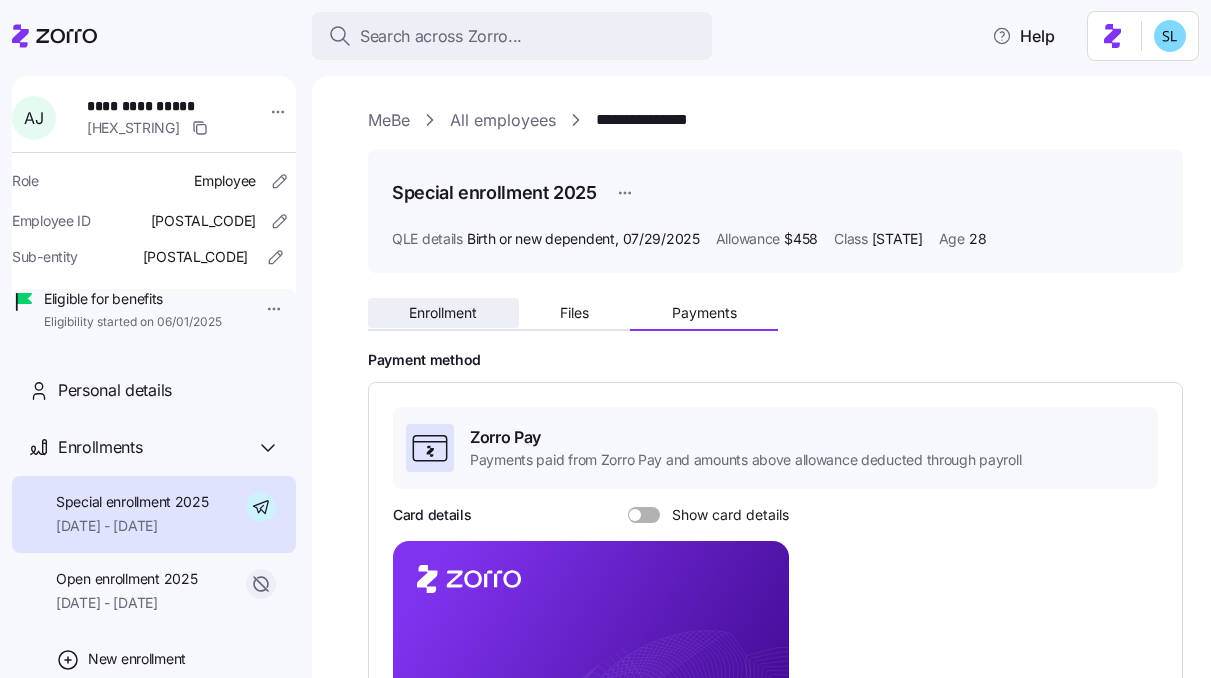 click on "Enrollment" at bounding box center (443, 313) 